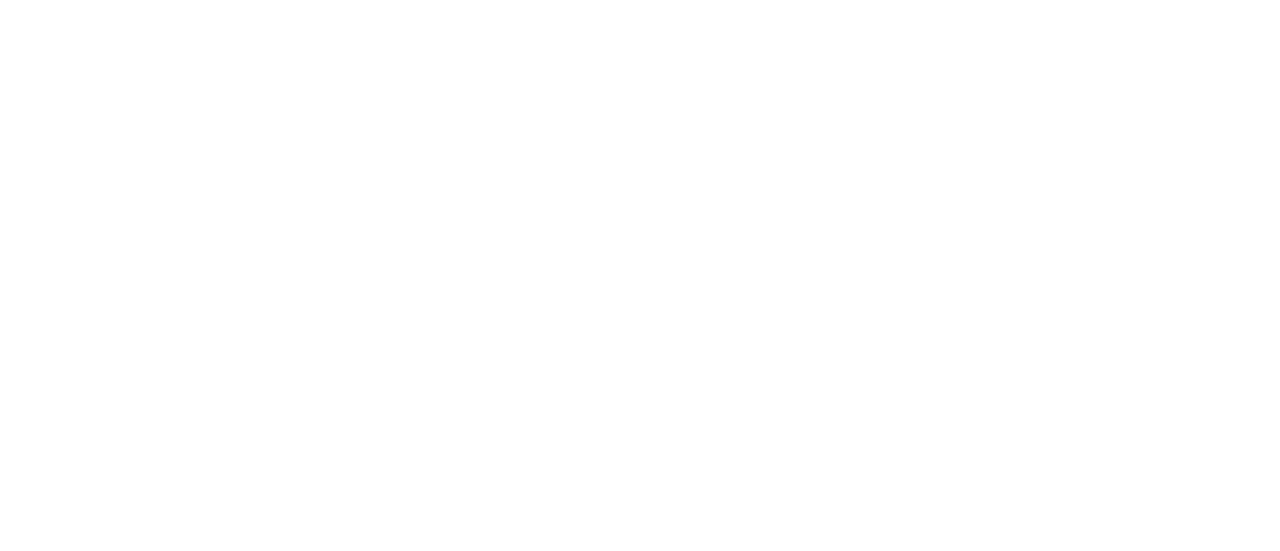scroll, scrollTop: 0, scrollLeft: 0, axis: both 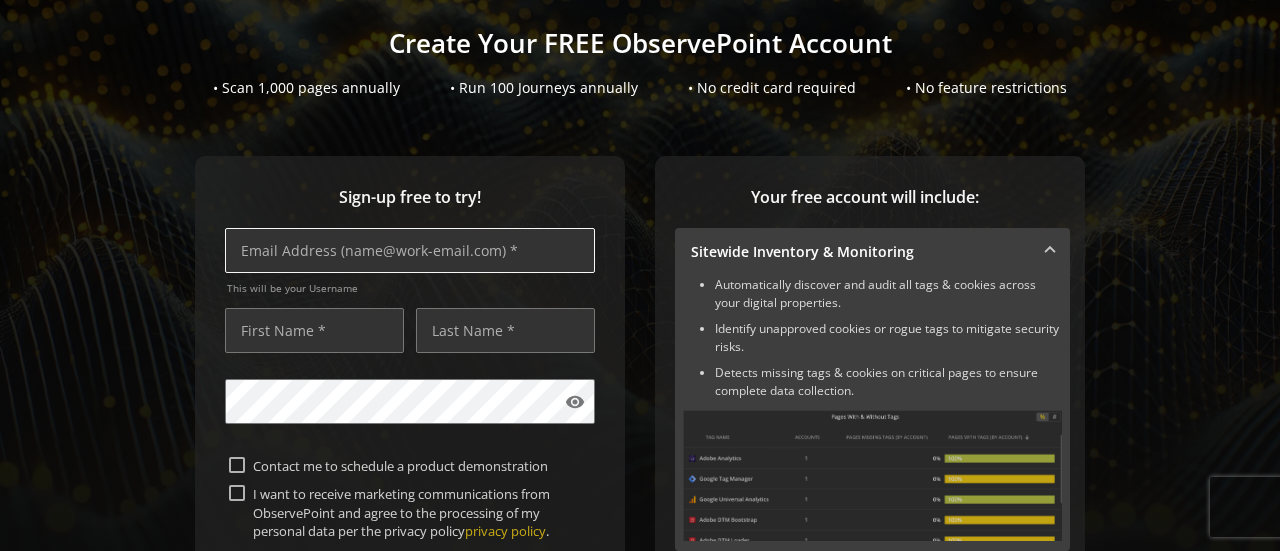 click at bounding box center (410, 250) 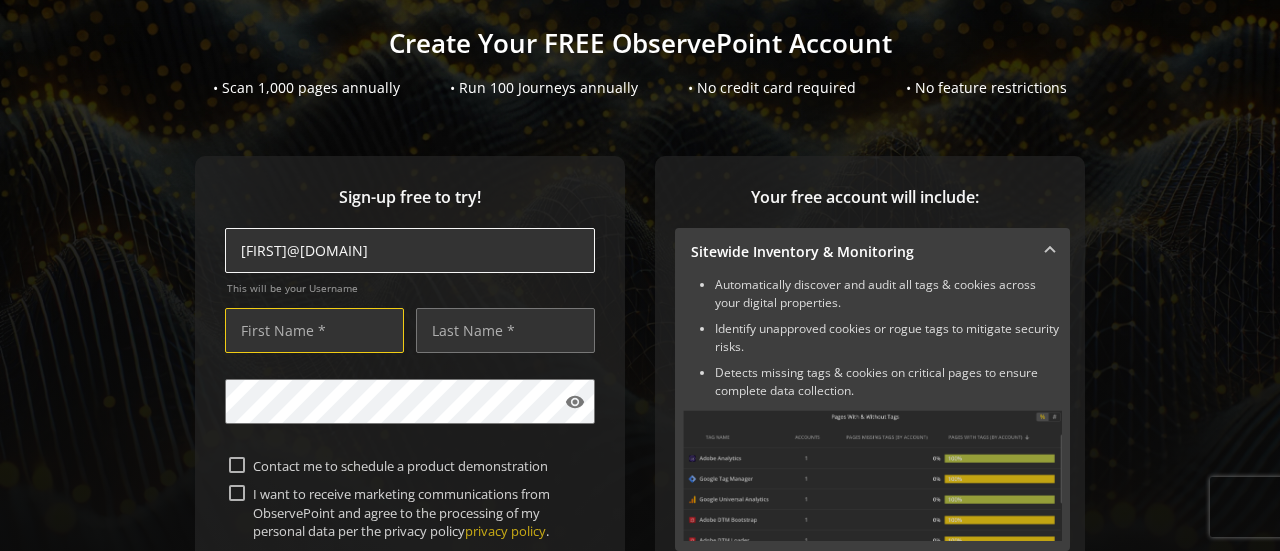 type on "[FIRST]" 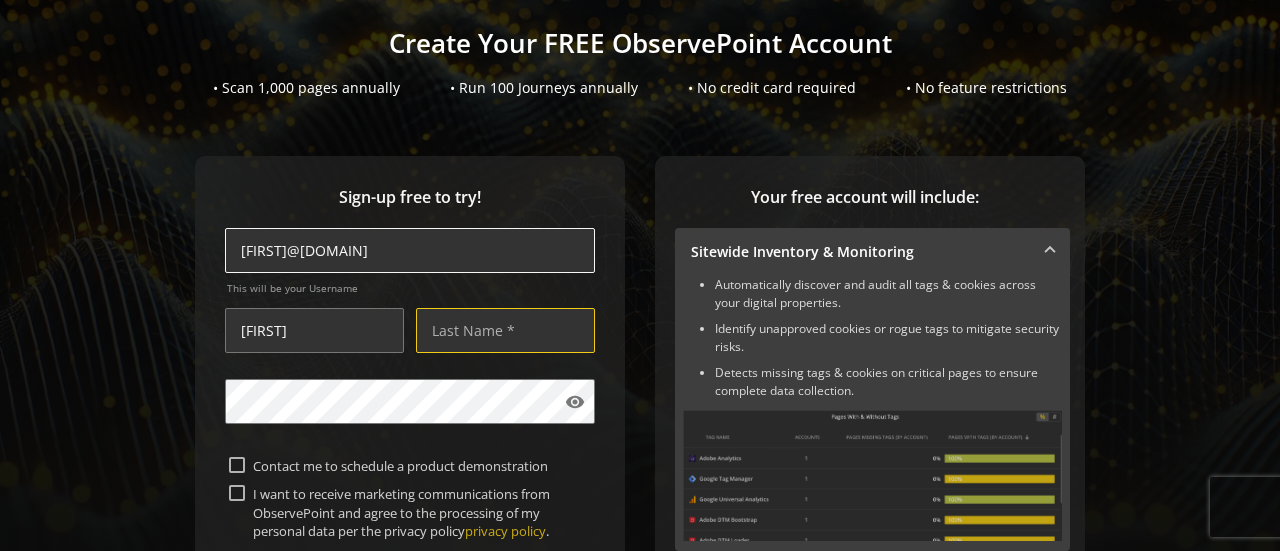 type on "[LAST]" 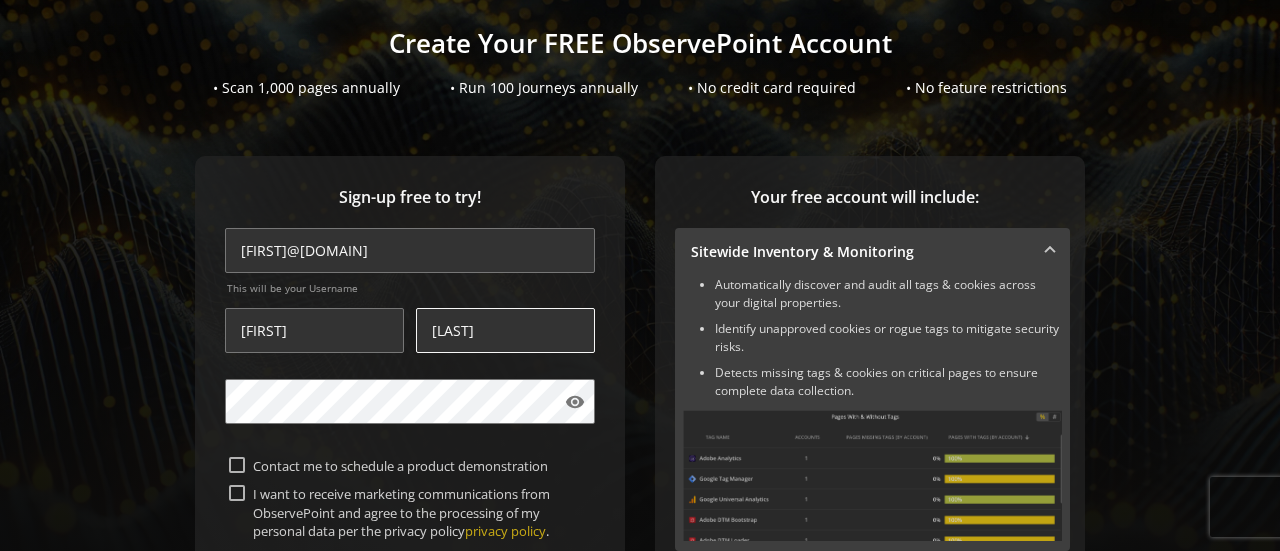 click on "[LAST]" at bounding box center (505, 330) 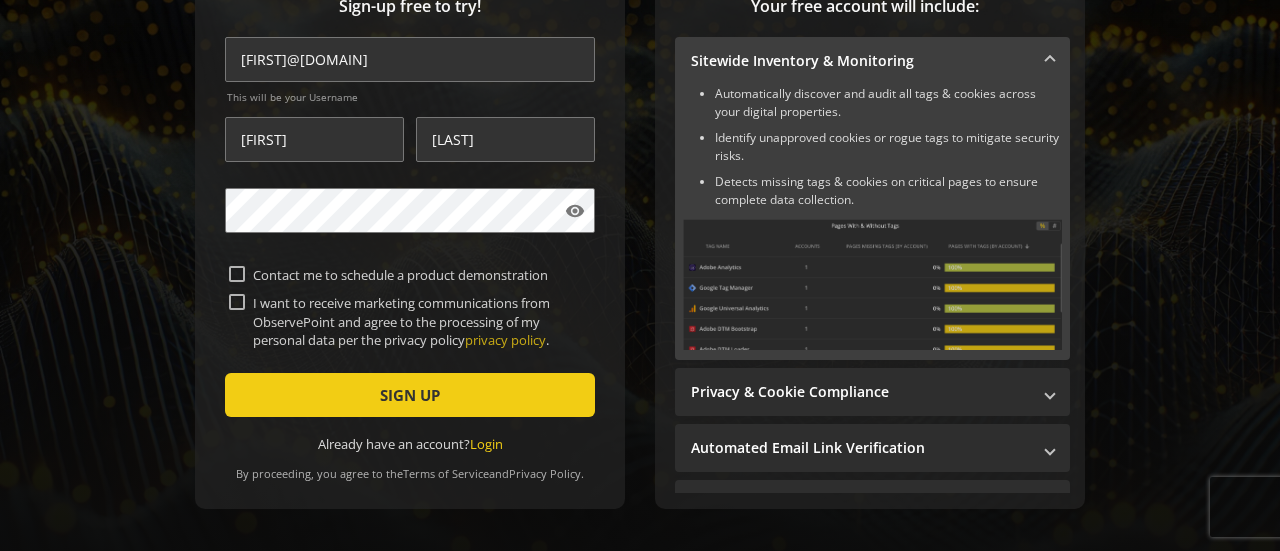scroll, scrollTop: 312, scrollLeft: 0, axis: vertical 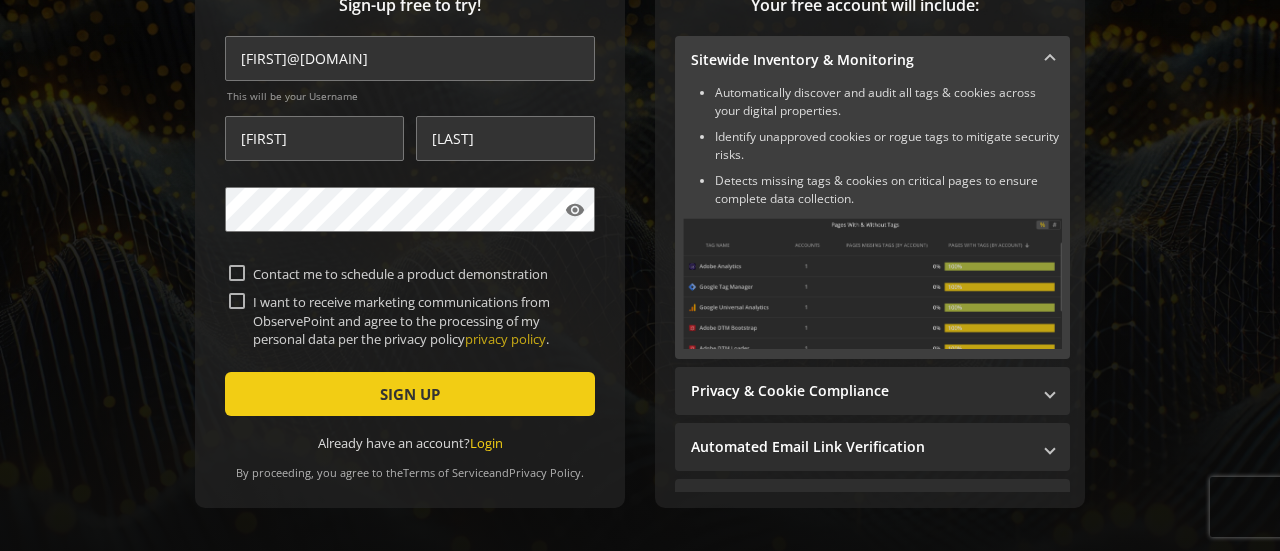 click on "Contact me to schedule a product demonstration" at bounding box center (418, 274) 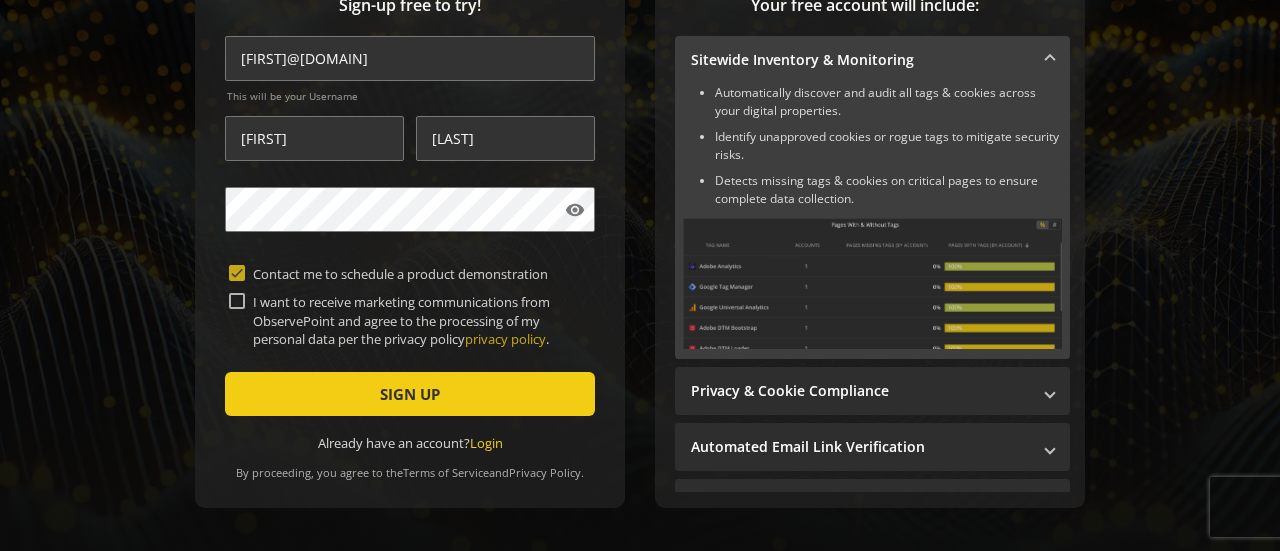 click on "Contact me to schedule a product demonstration" at bounding box center (418, 274) 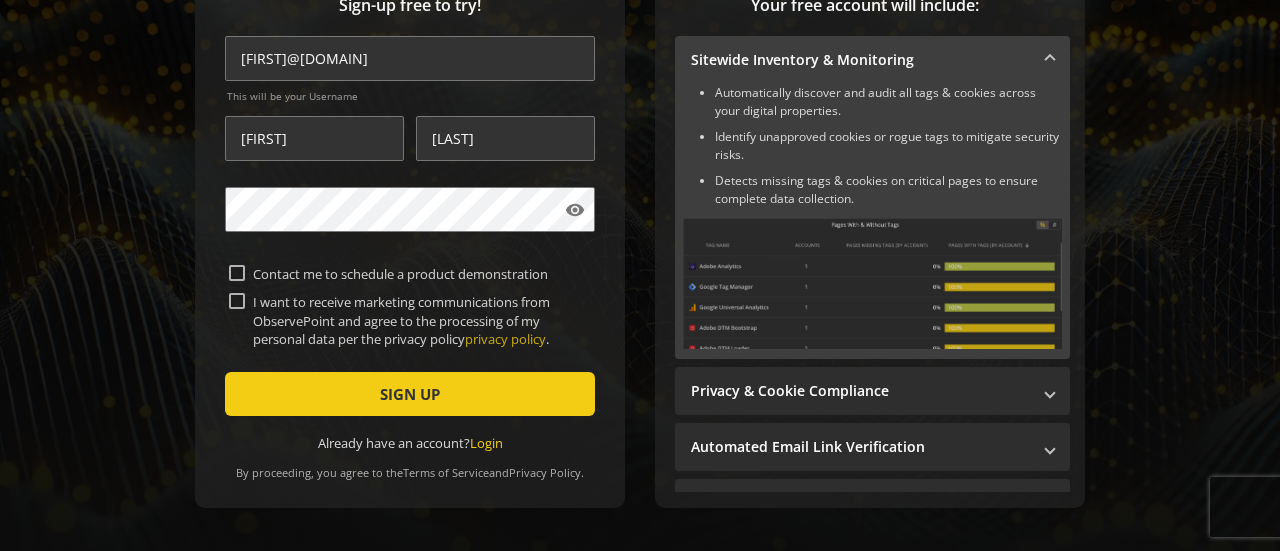 checkbox on "false" 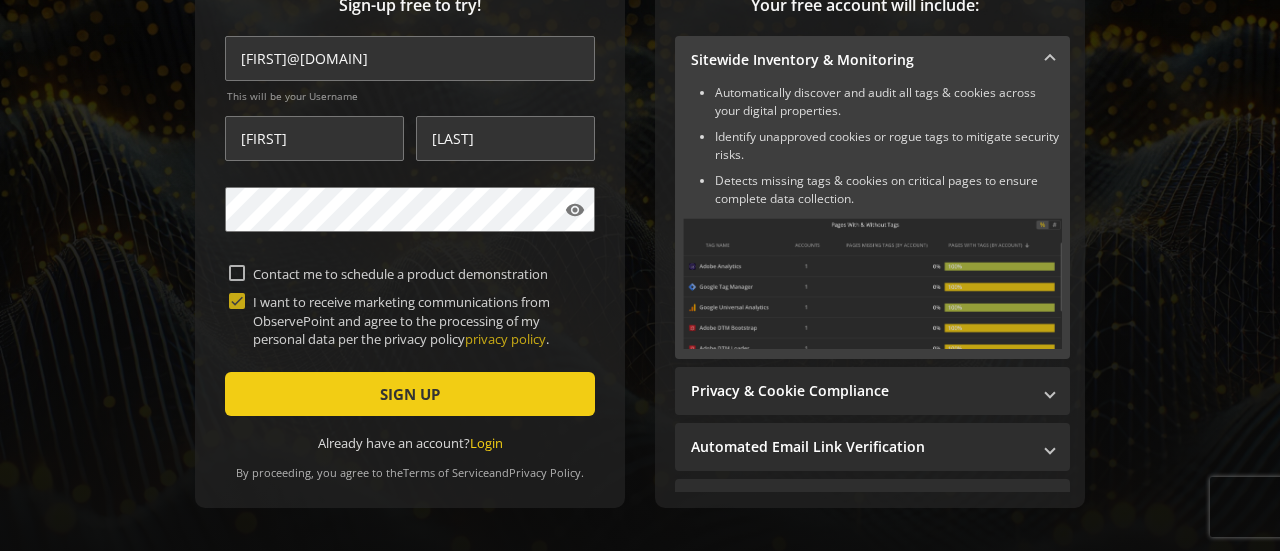 click on "I want to receive marketing communications from ObservePoint and agree to the processing of my personal data per the privacy policy ." at bounding box center (418, 320) 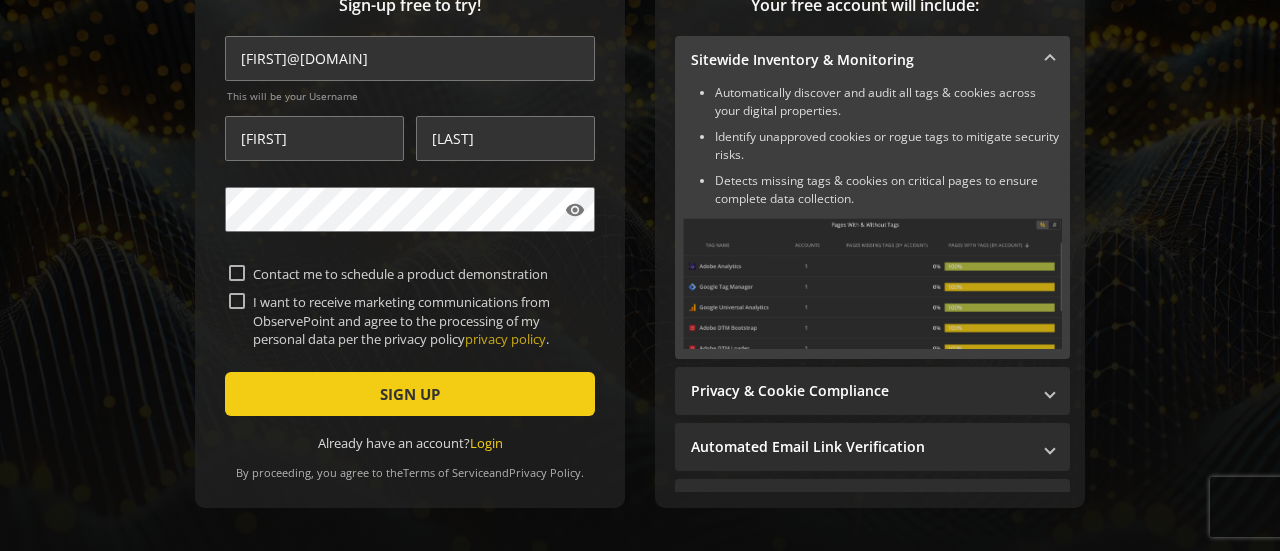 checkbox on "false" 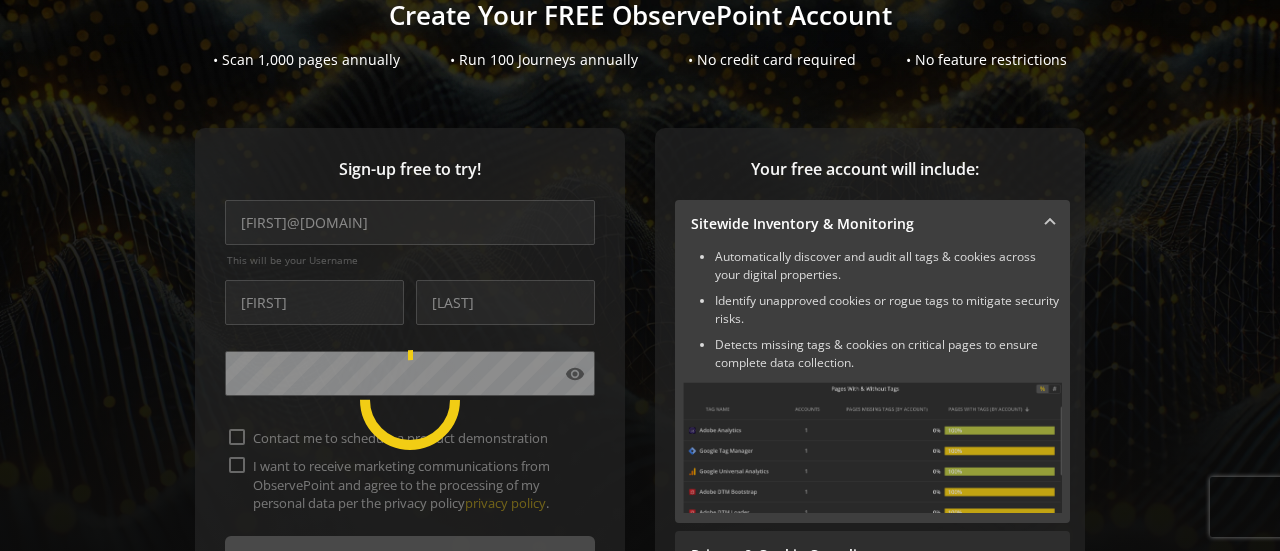 scroll, scrollTop: 146, scrollLeft: 0, axis: vertical 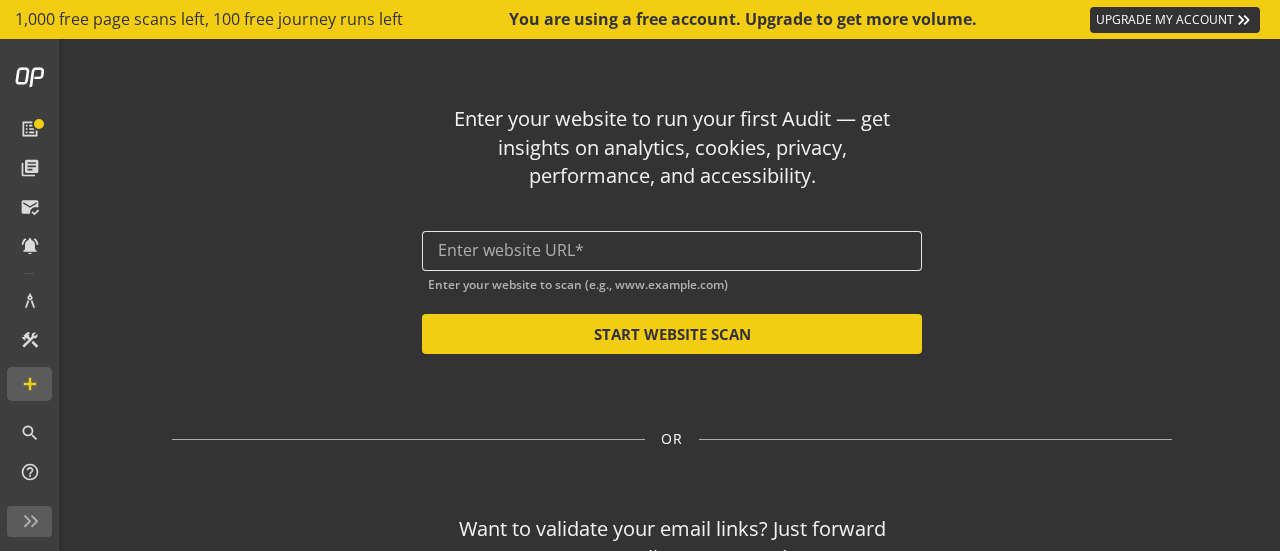 click 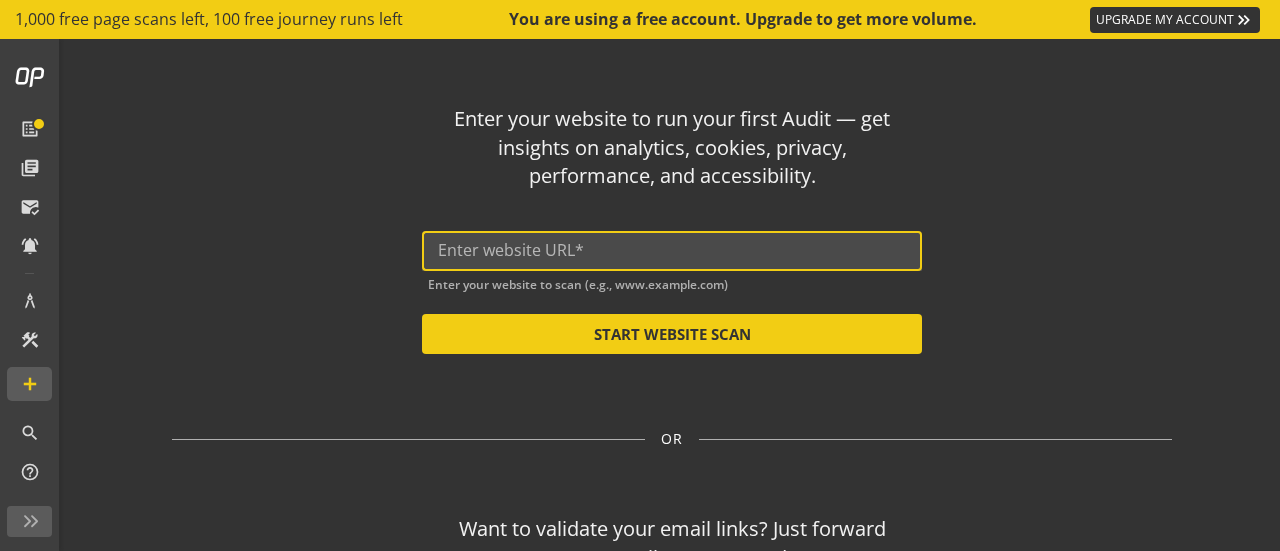 paste on "https://www.abelandcole.co.uk/" 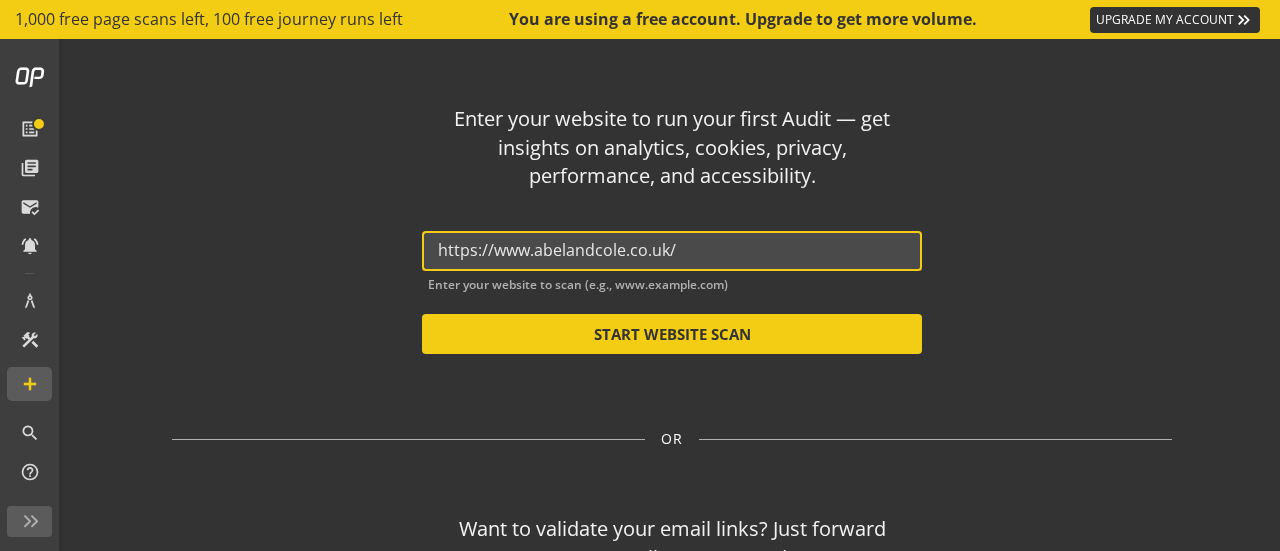 click on "https://www.abelandcole.co.uk/" at bounding box center (672, 250) 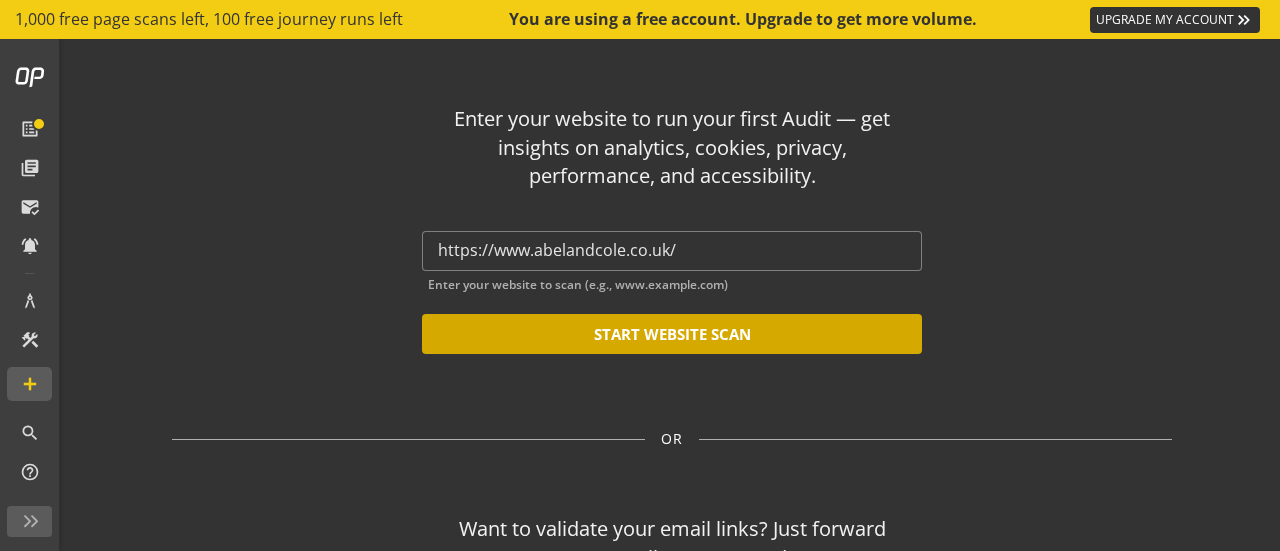 click on "START WEBSITE SCAN" 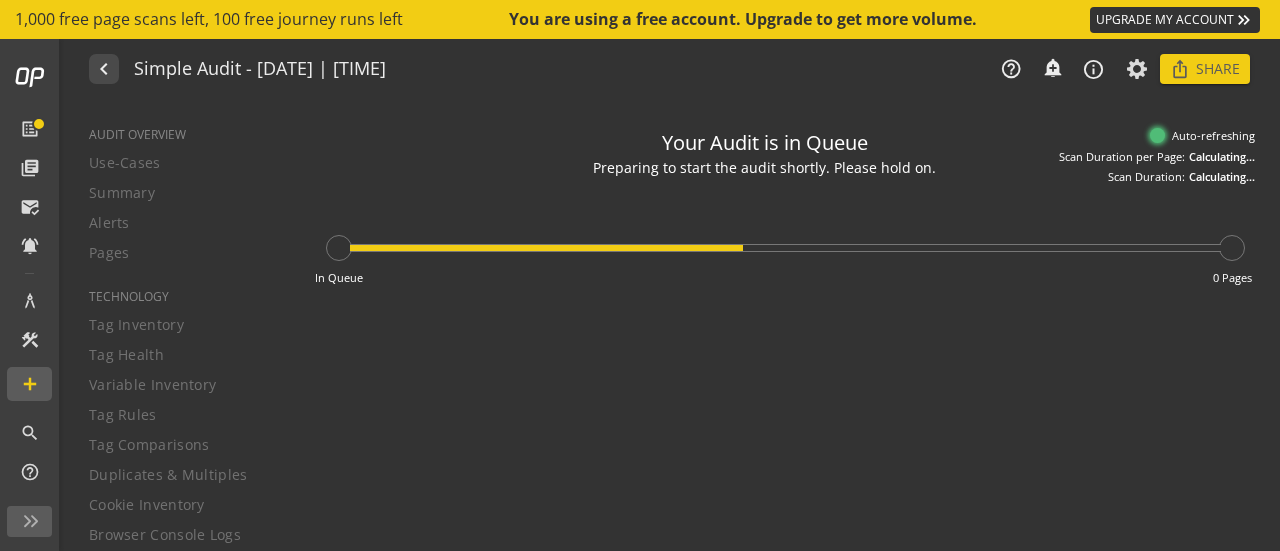 type on "Notes can include:
-a description of what this audit is validating
-changes in audit settings
-discoveries in the report of outstanding rule failures or items needing remediation" 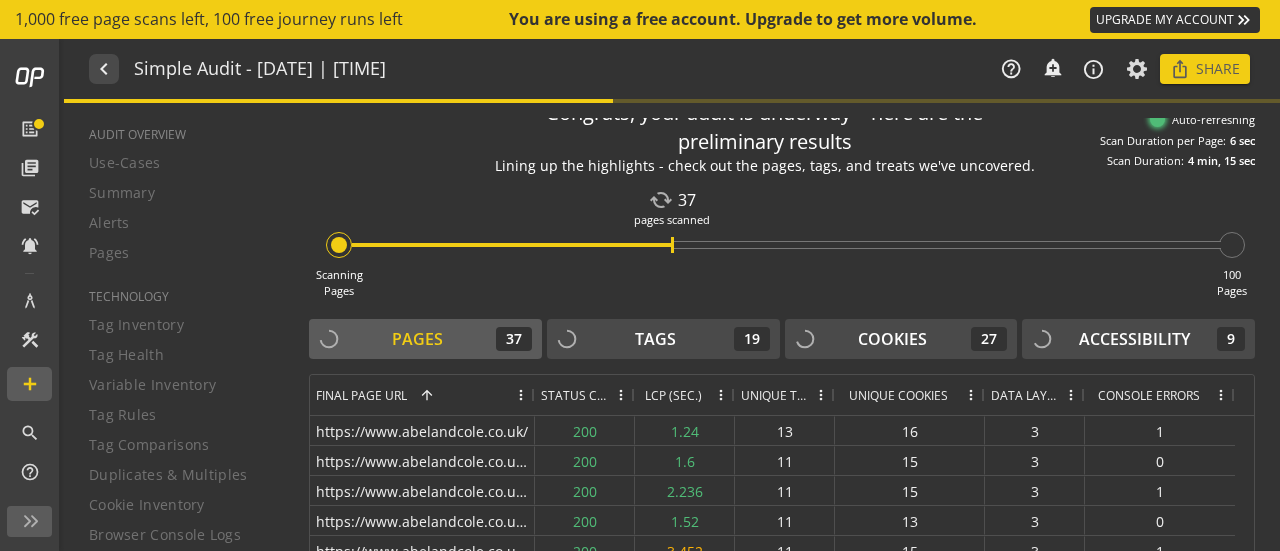 scroll, scrollTop: 103, scrollLeft: 0, axis: vertical 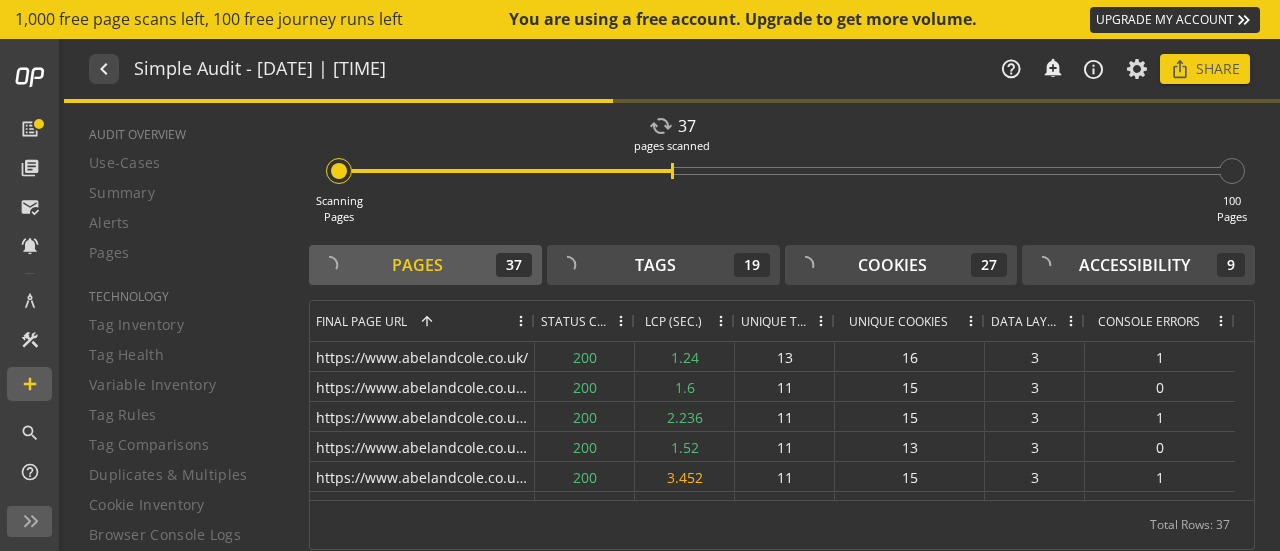click 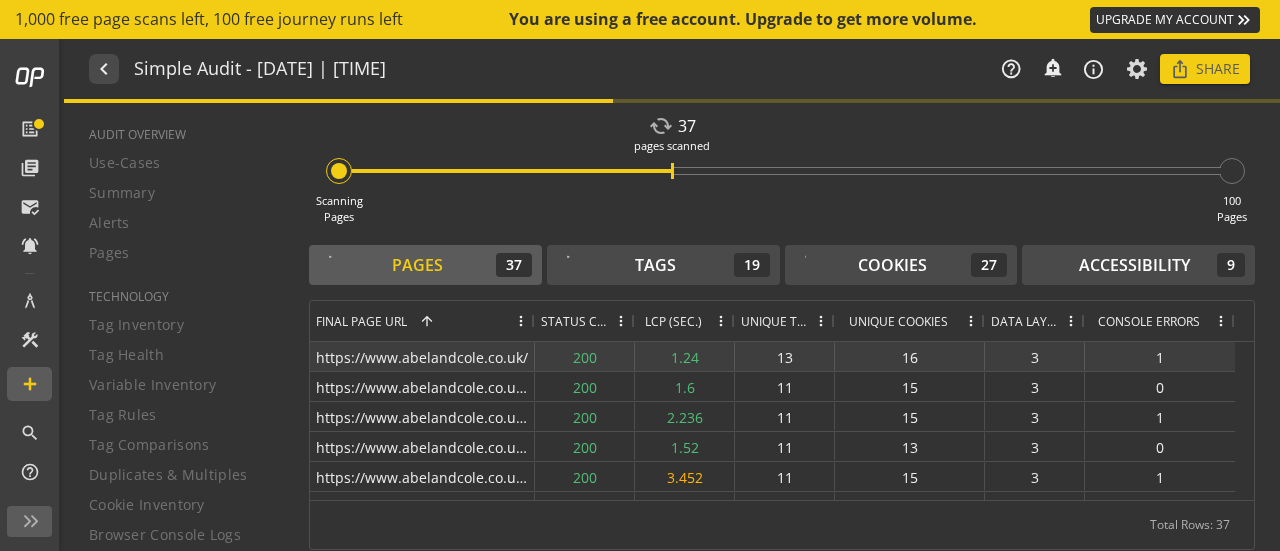 click on "3" 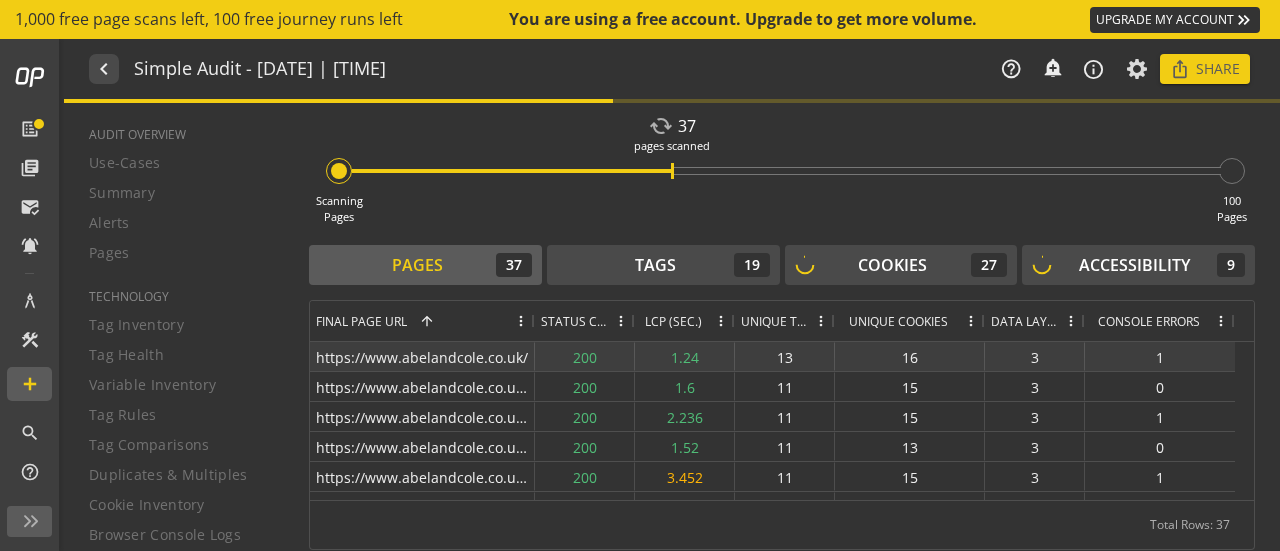 scroll, scrollTop: 1, scrollLeft: 0, axis: vertical 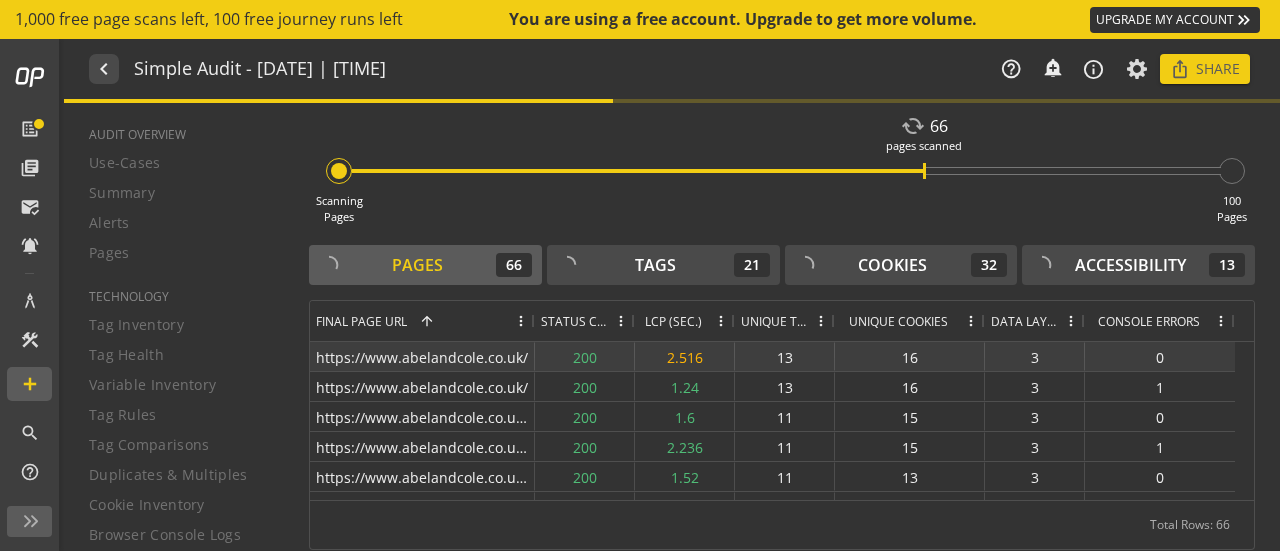 click on "13" 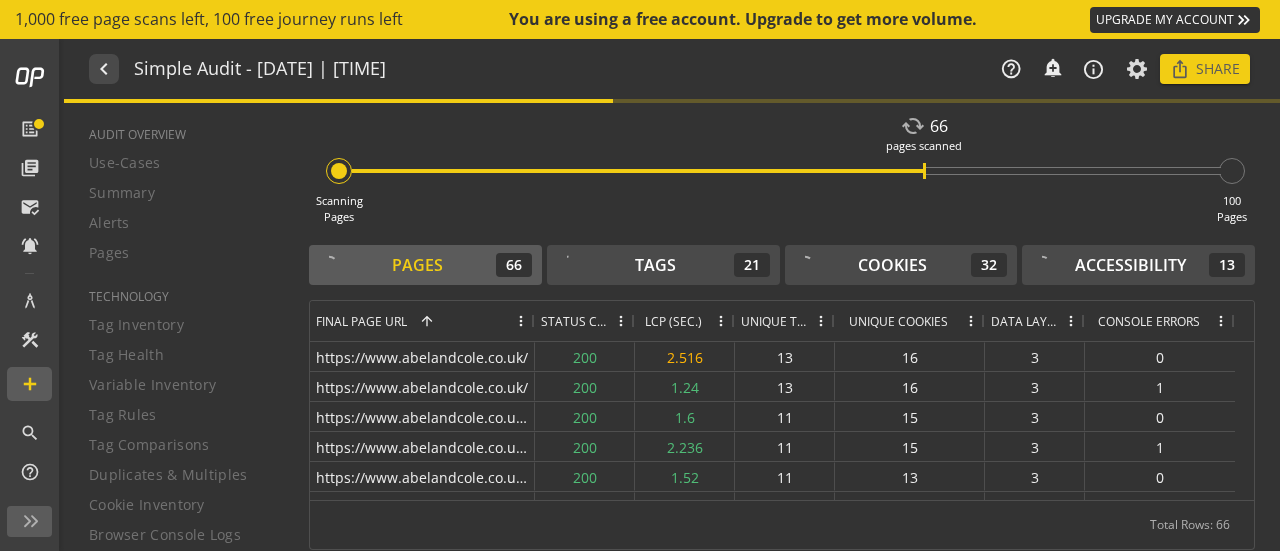 scroll, scrollTop: 0, scrollLeft: 0, axis: both 